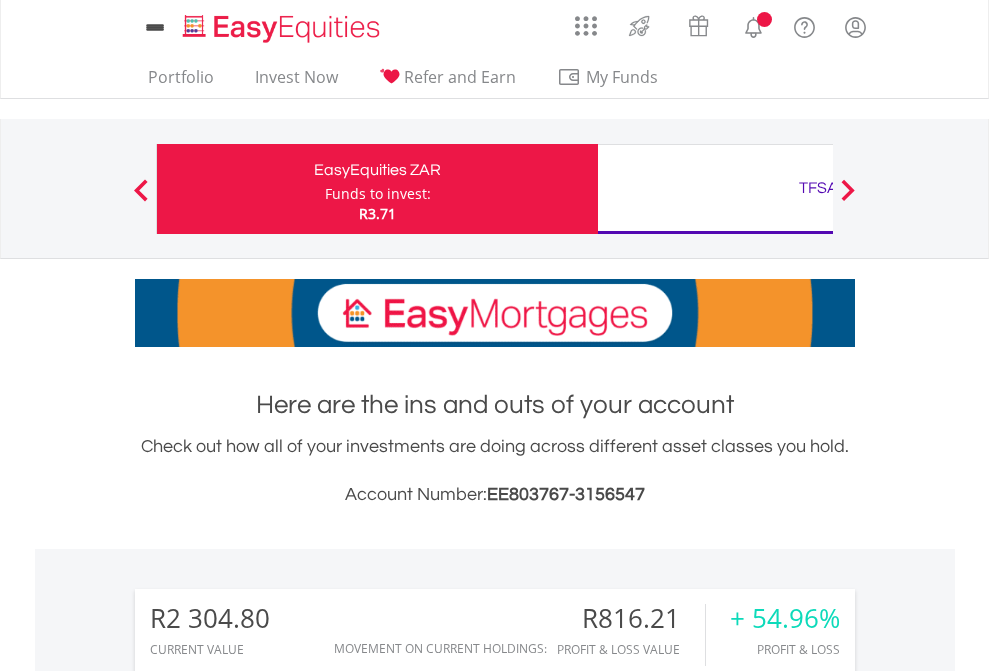scroll, scrollTop: 0, scrollLeft: 0, axis: both 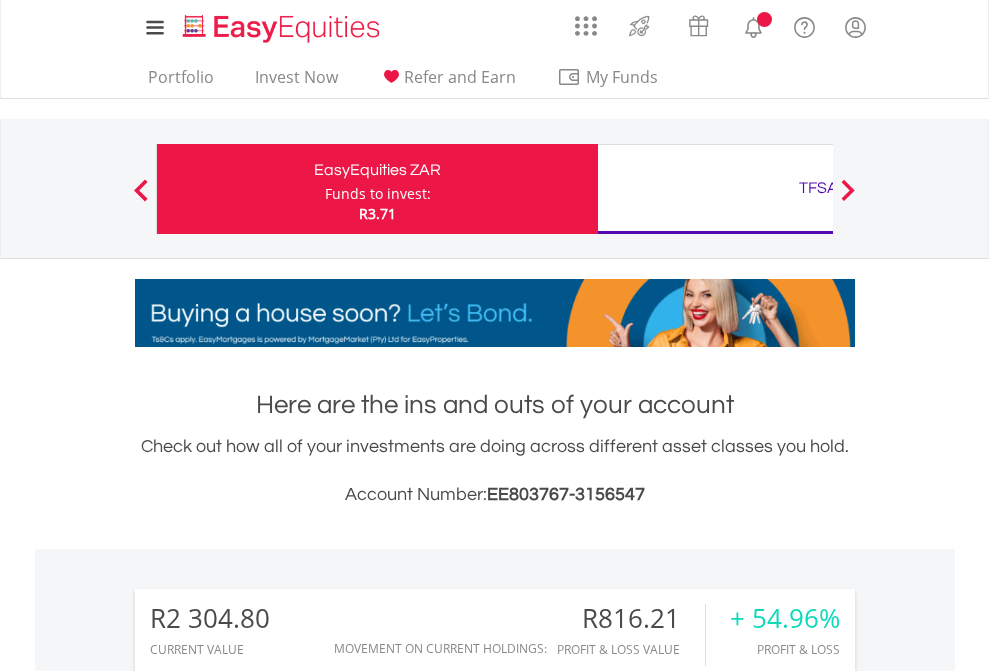 click on "Funds to invest:" at bounding box center [378, 194] 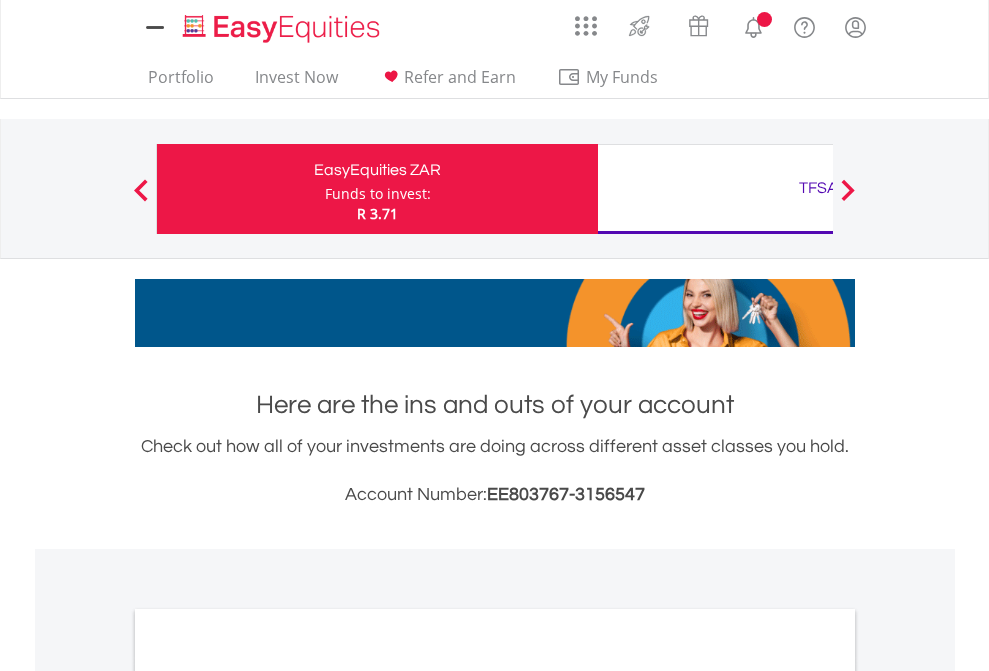scroll, scrollTop: 0, scrollLeft: 0, axis: both 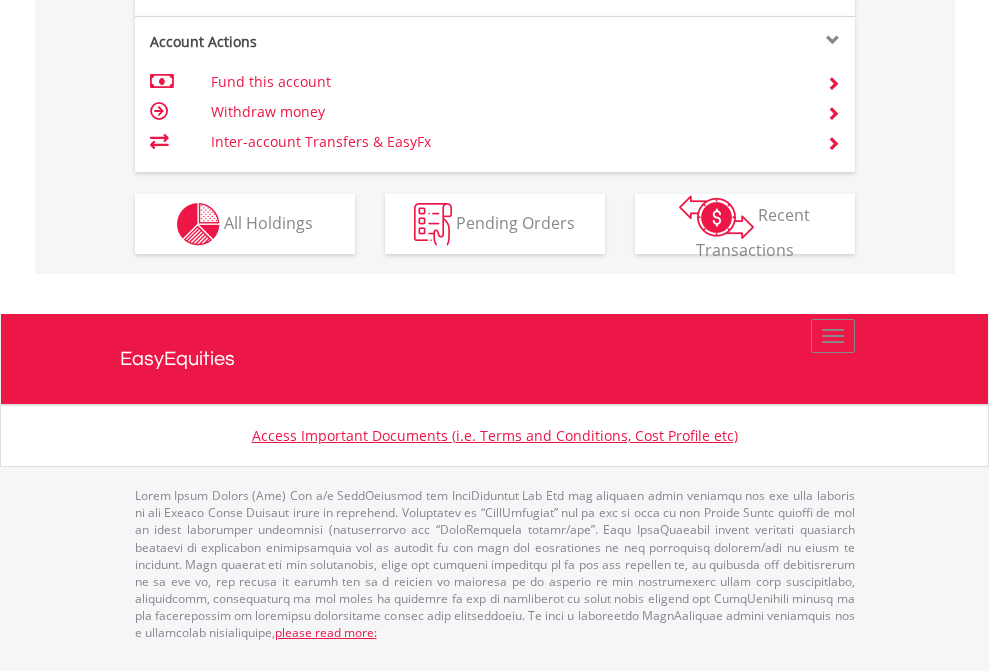 click on "Investment types" at bounding box center (706, -337) 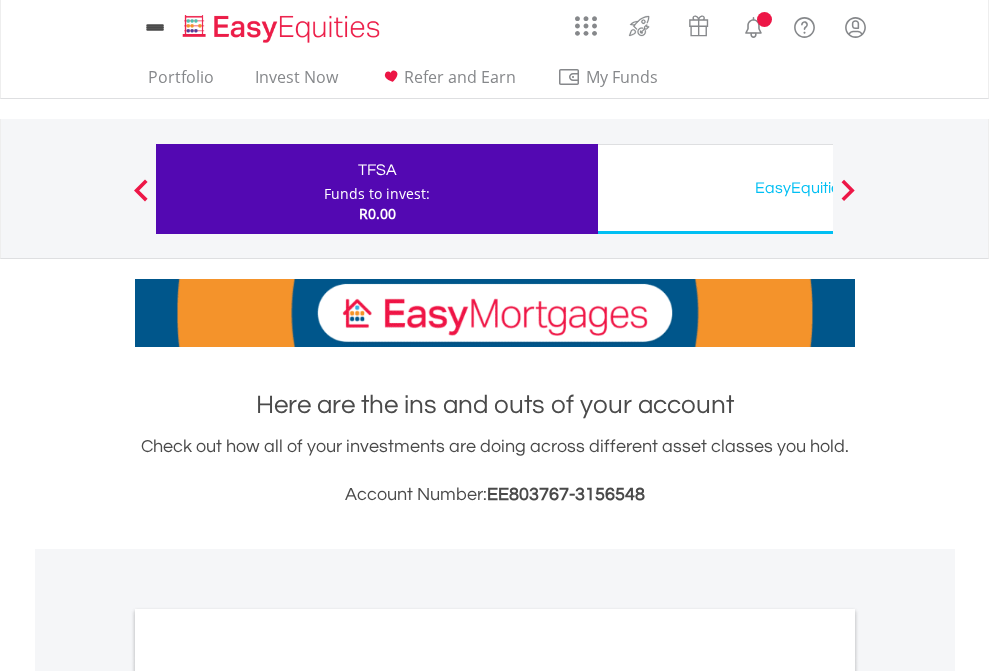 scroll, scrollTop: 0, scrollLeft: 0, axis: both 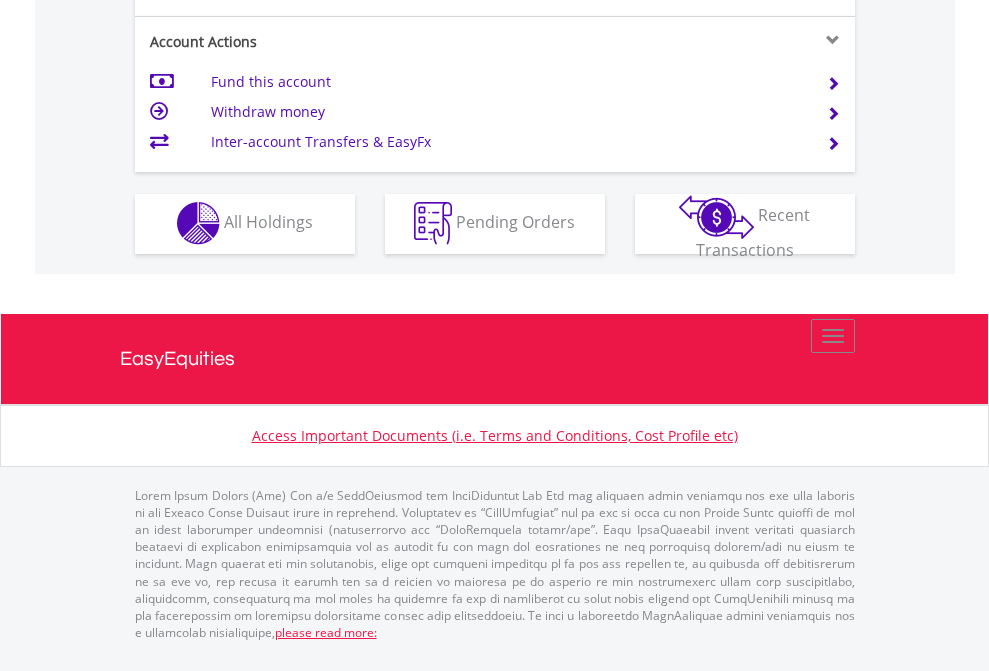 click on "Investment types" at bounding box center (706, -353) 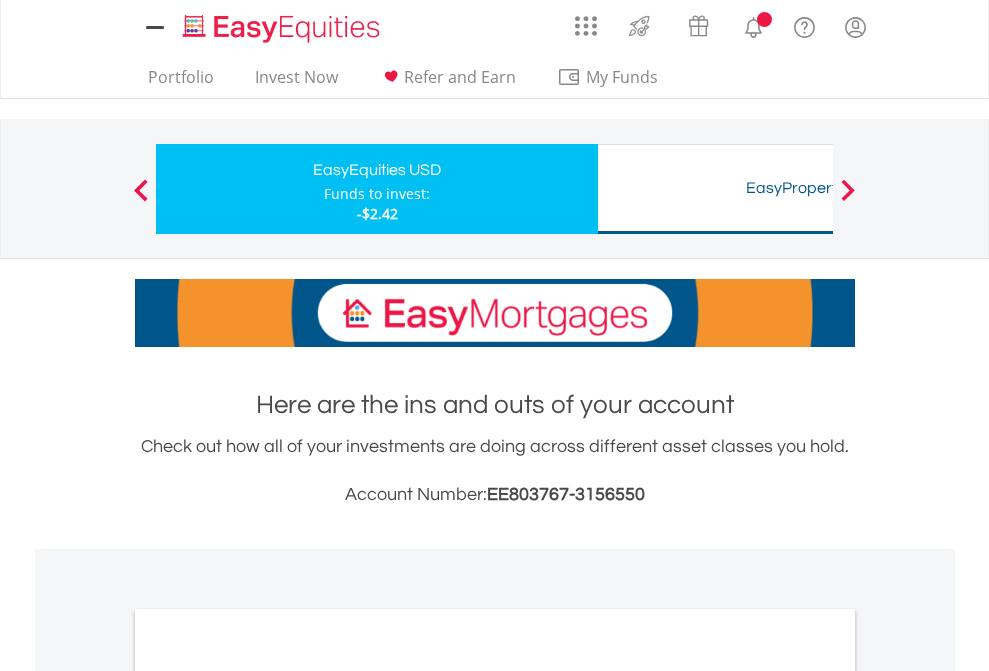 scroll, scrollTop: 0, scrollLeft: 0, axis: both 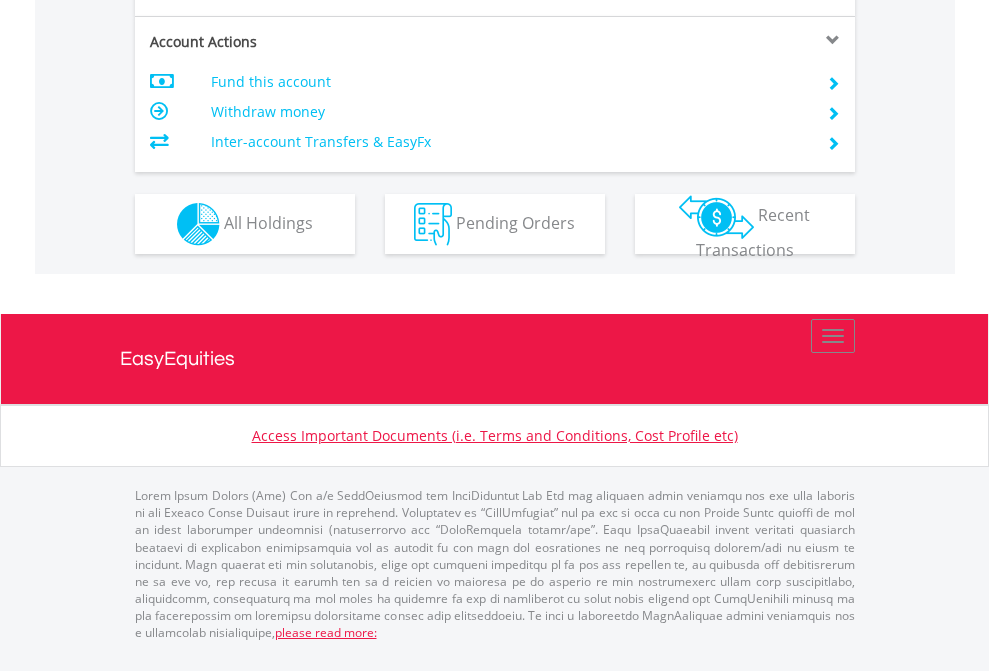 click on "Investment types" at bounding box center [706, -337] 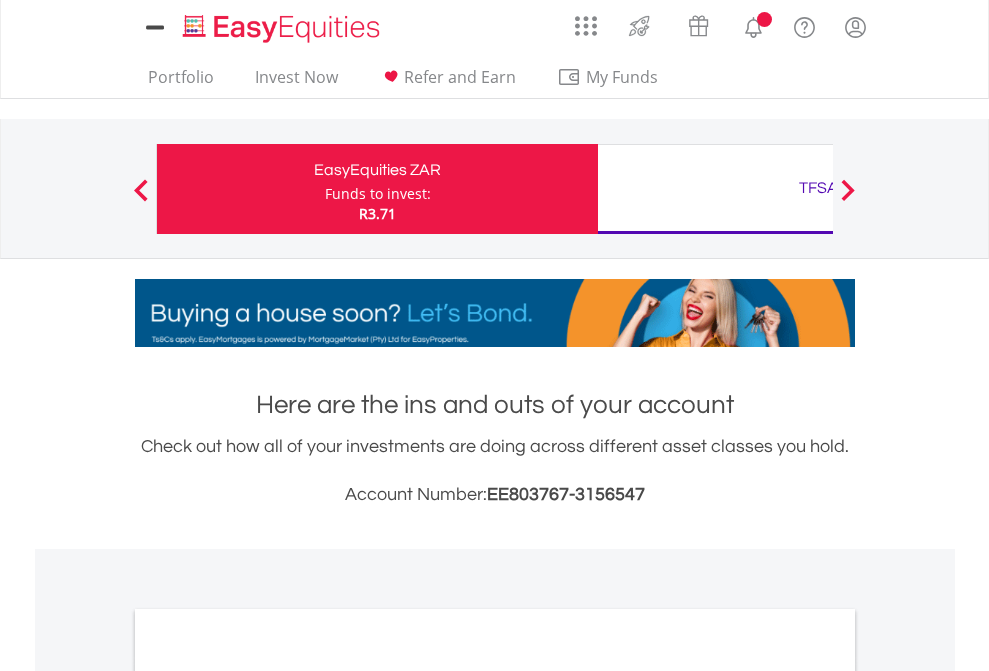scroll, scrollTop: 0, scrollLeft: 0, axis: both 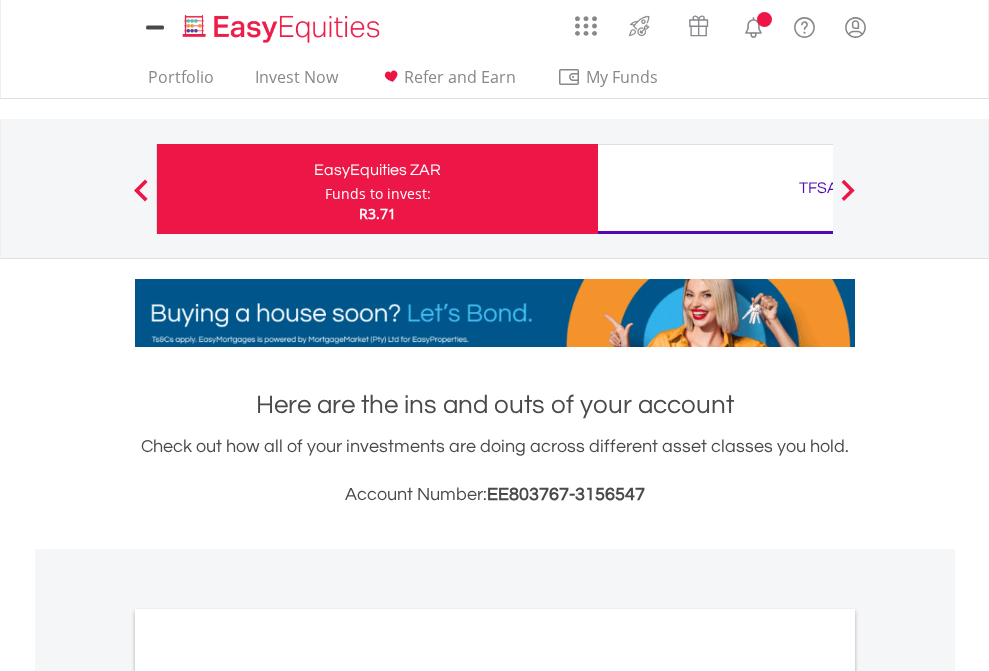 click on "All Holdings" at bounding box center (268, 1096) 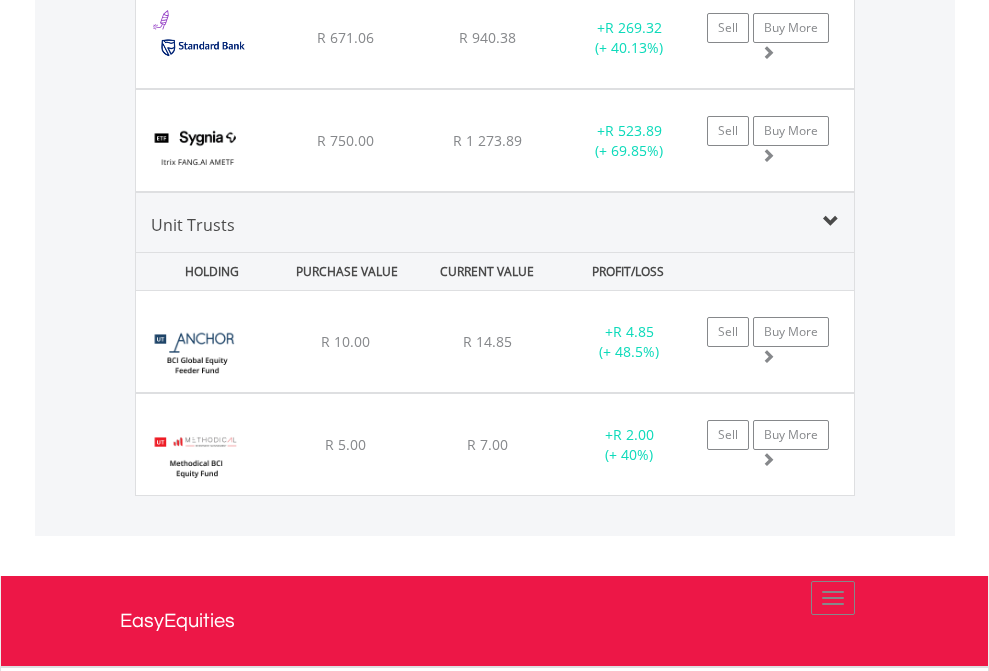 scroll, scrollTop: 144, scrollLeft: 0, axis: vertical 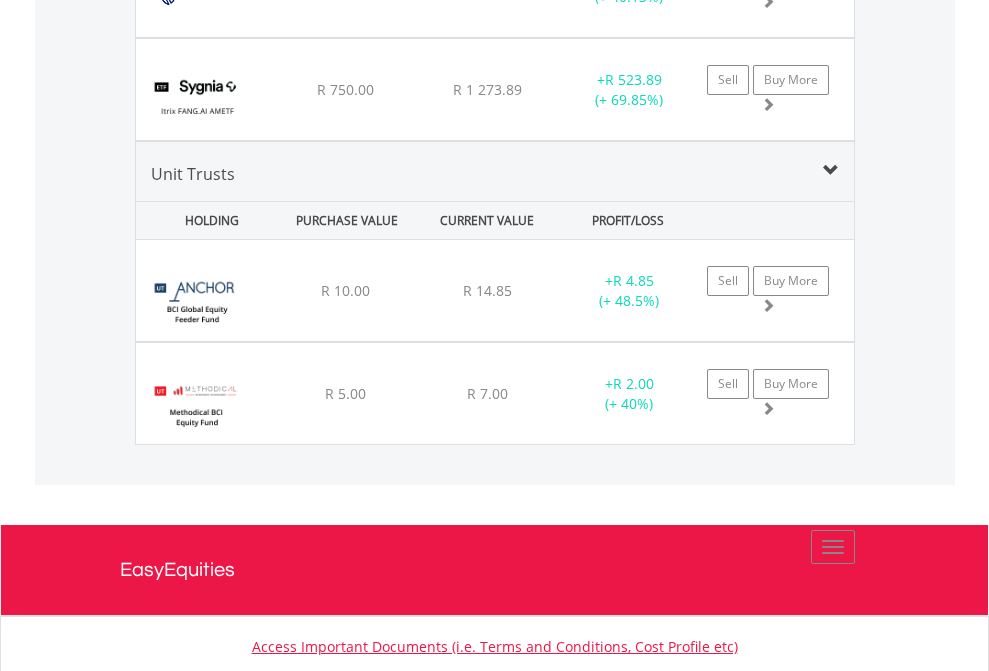 click on "TFSA" at bounding box center (818, -1796) 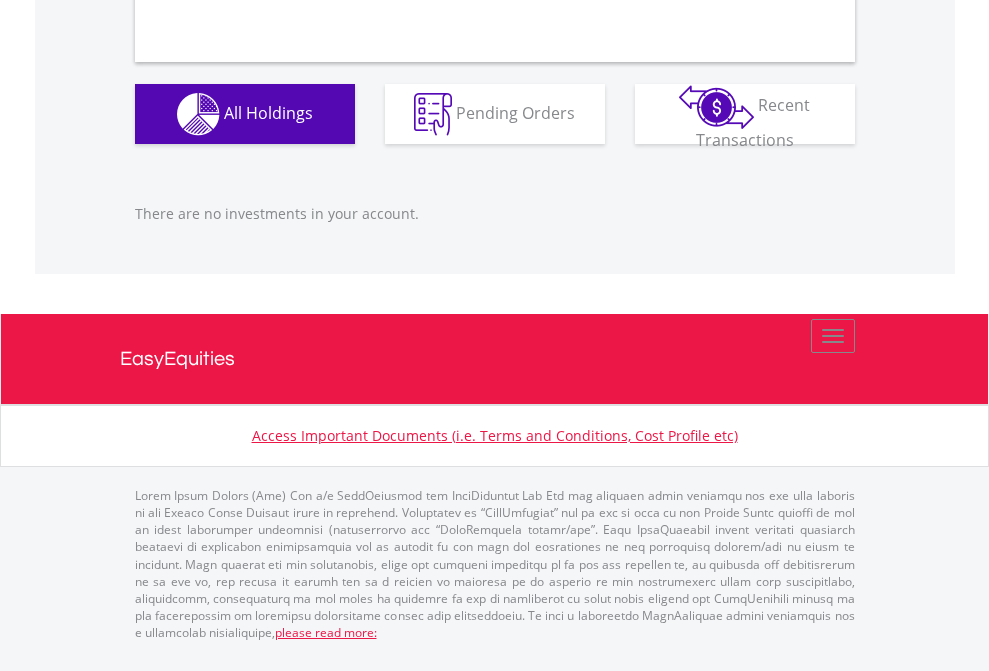 scroll, scrollTop: 1980, scrollLeft: 0, axis: vertical 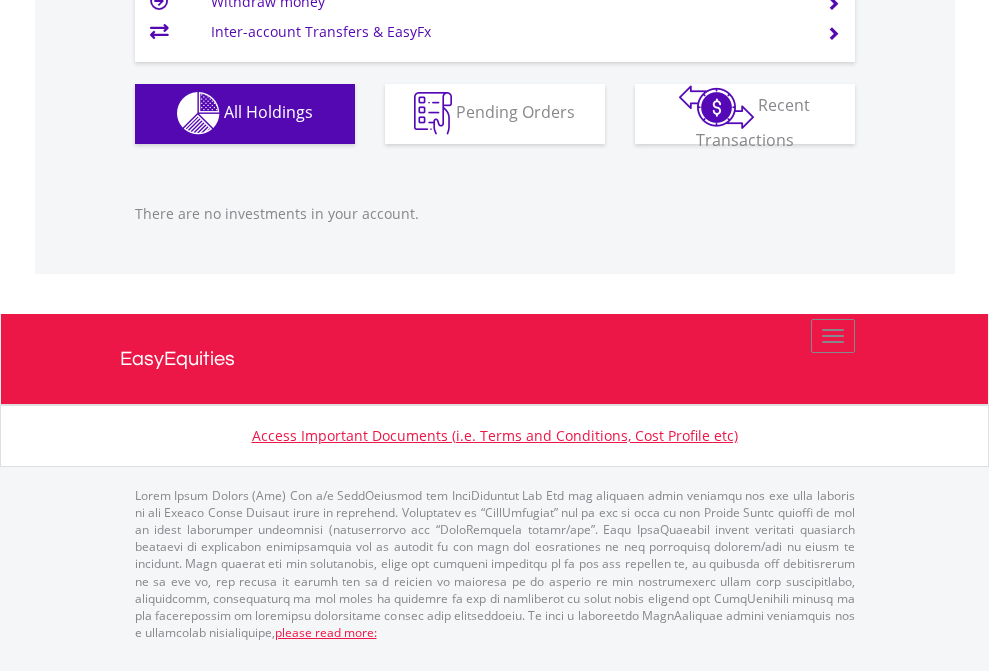 click on "EasyEquities USD" at bounding box center (818, -1142) 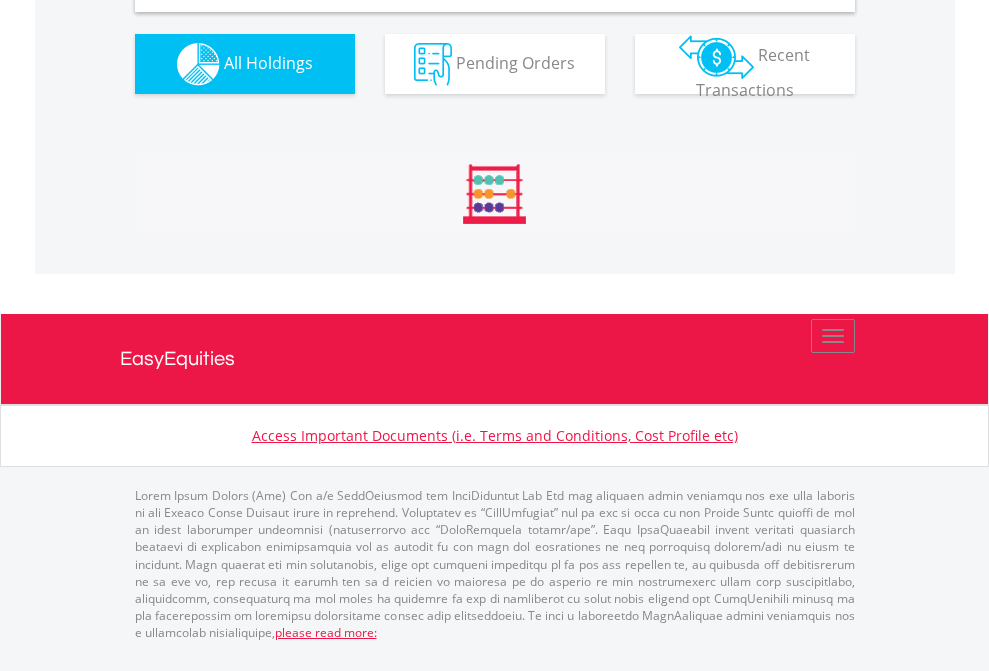 scroll, scrollTop: 1933, scrollLeft: 0, axis: vertical 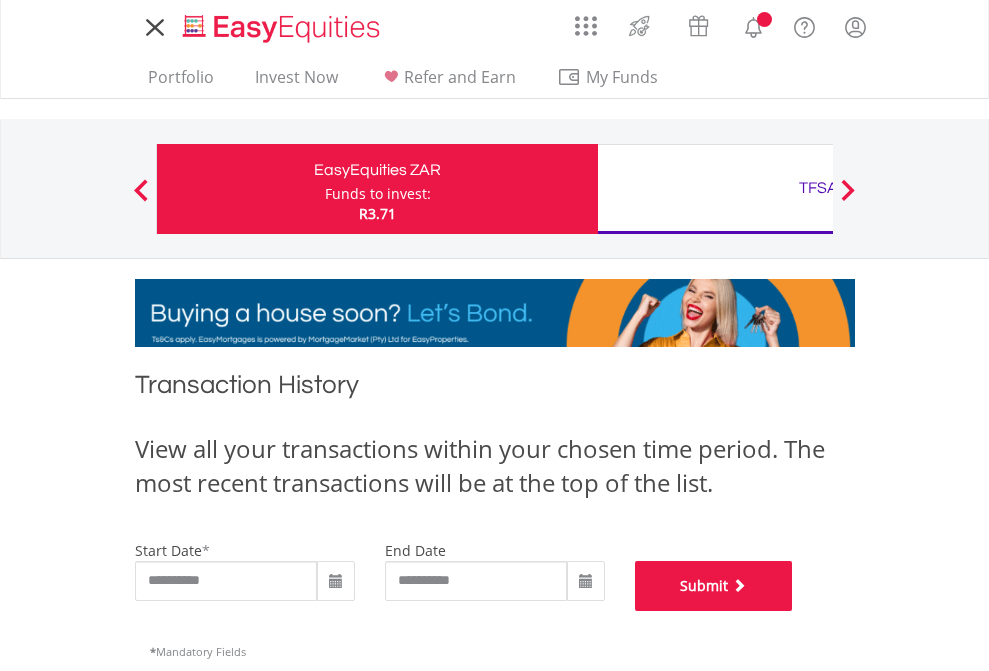 click on "Submit" at bounding box center [714, 586] 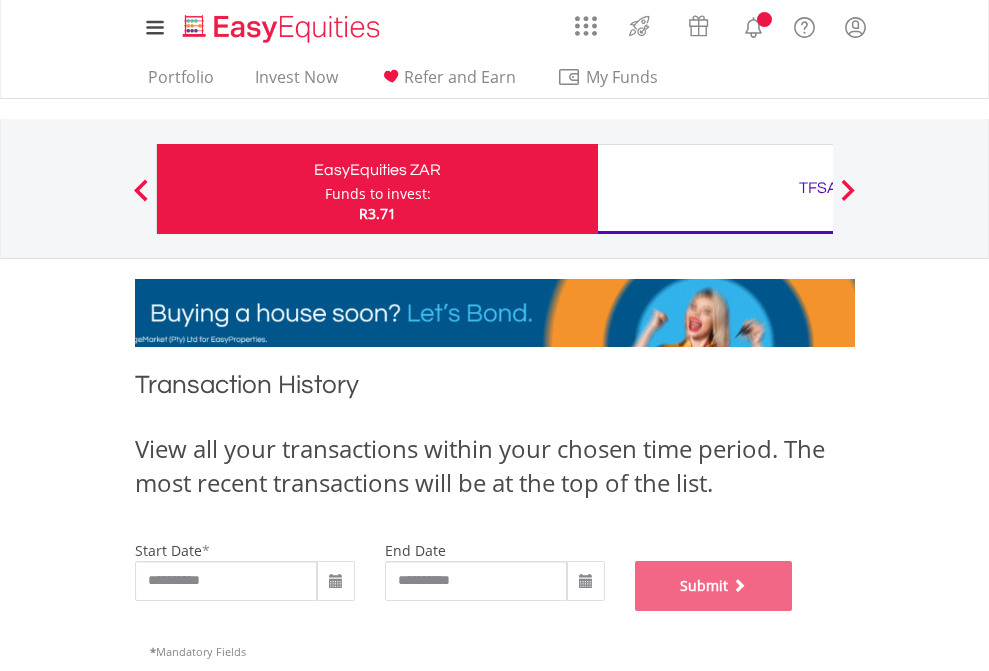 scroll, scrollTop: 811, scrollLeft: 0, axis: vertical 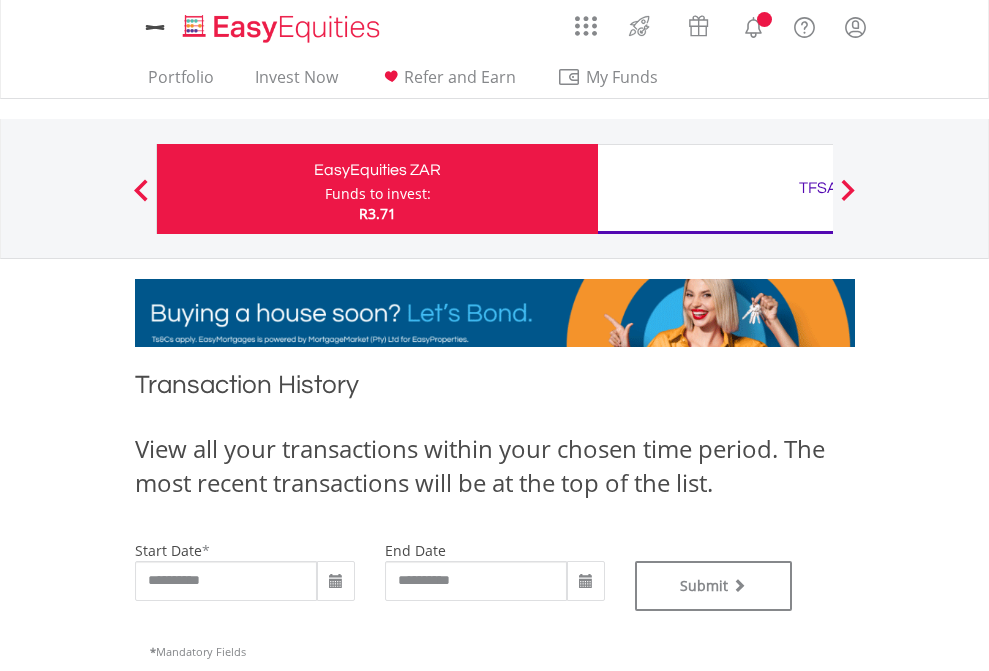 click on "TFSA" at bounding box center (818, 188) 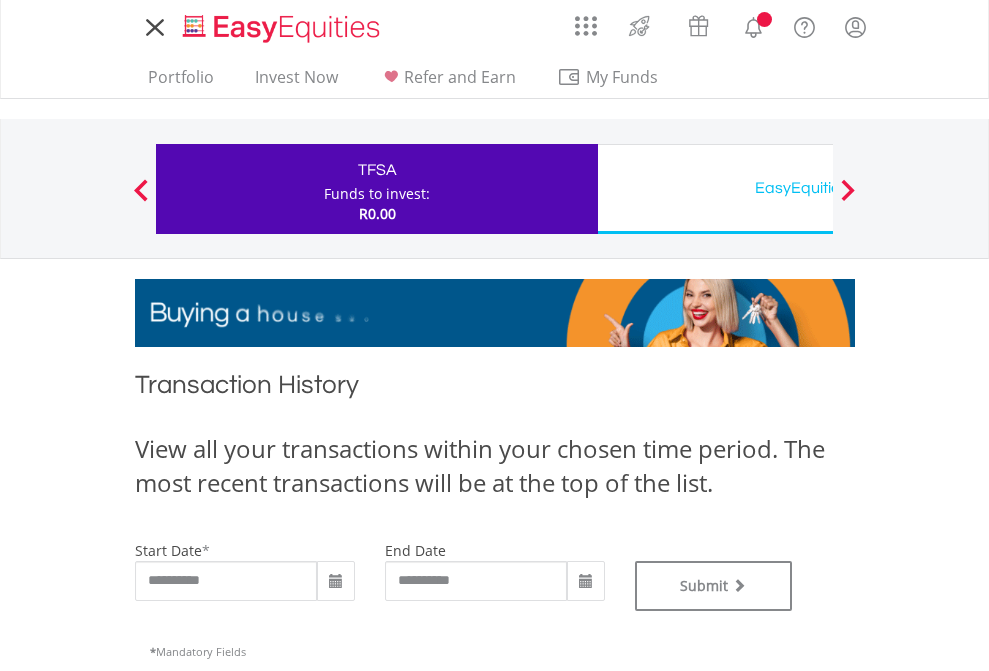 scroll, scrollTop: 0, scrollLeft: 0, axis: both 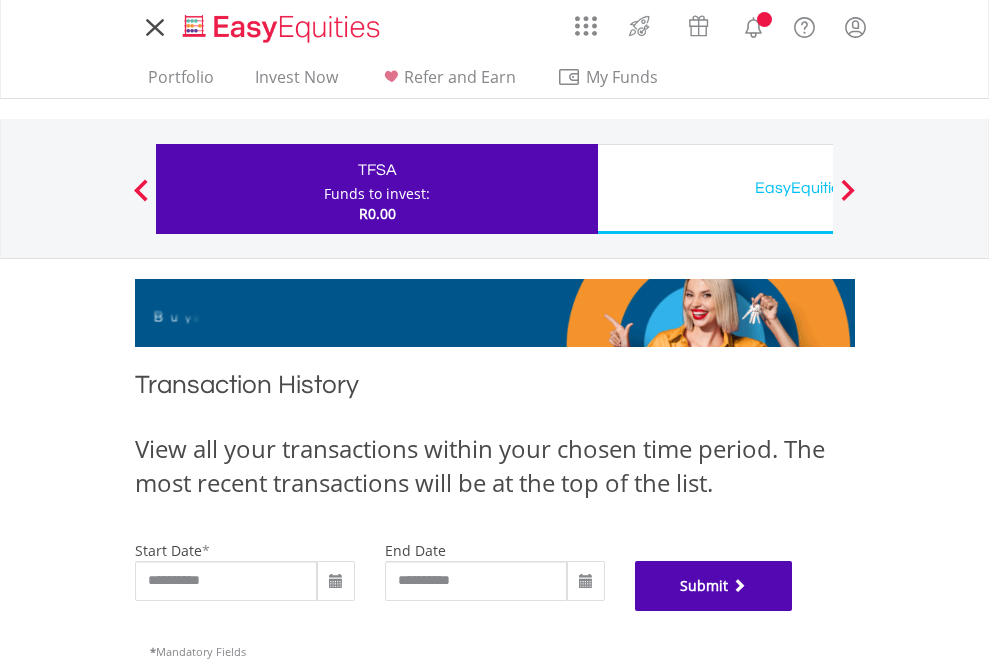click on "Submit" at bounding box center [714, 586] 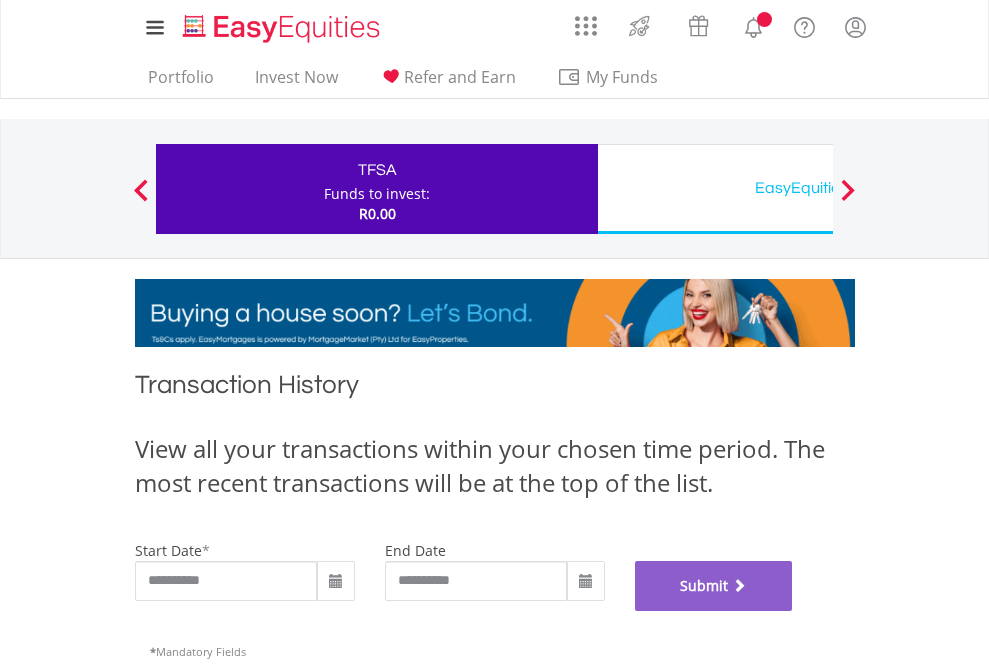scroll, scrollTop: 811, scrollLeft: 0, axis: vertical 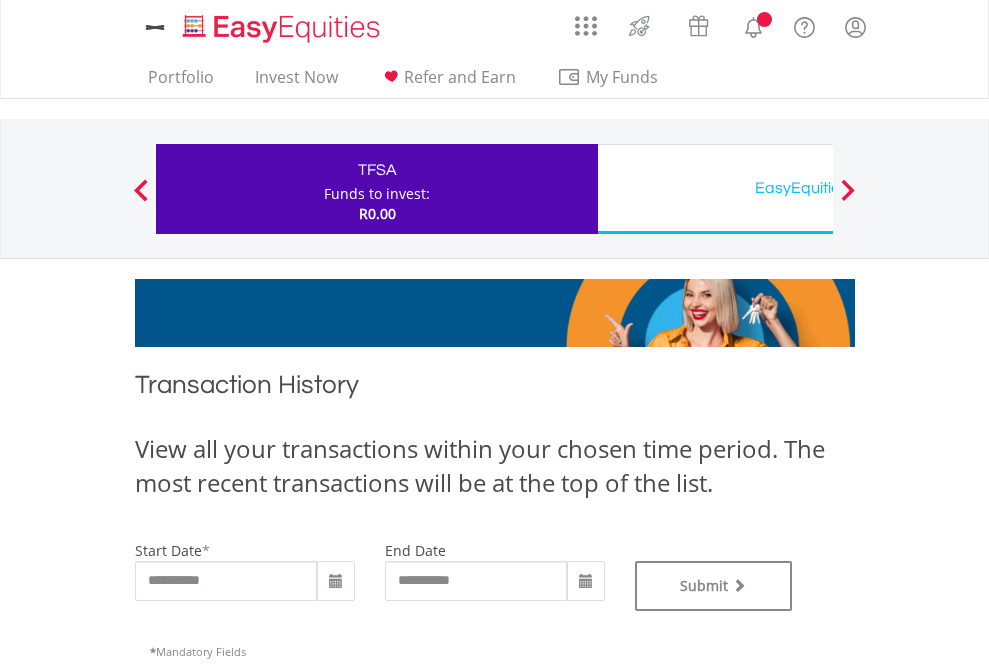 click on "EasyEquities USD" at bounding box center [818, 188] 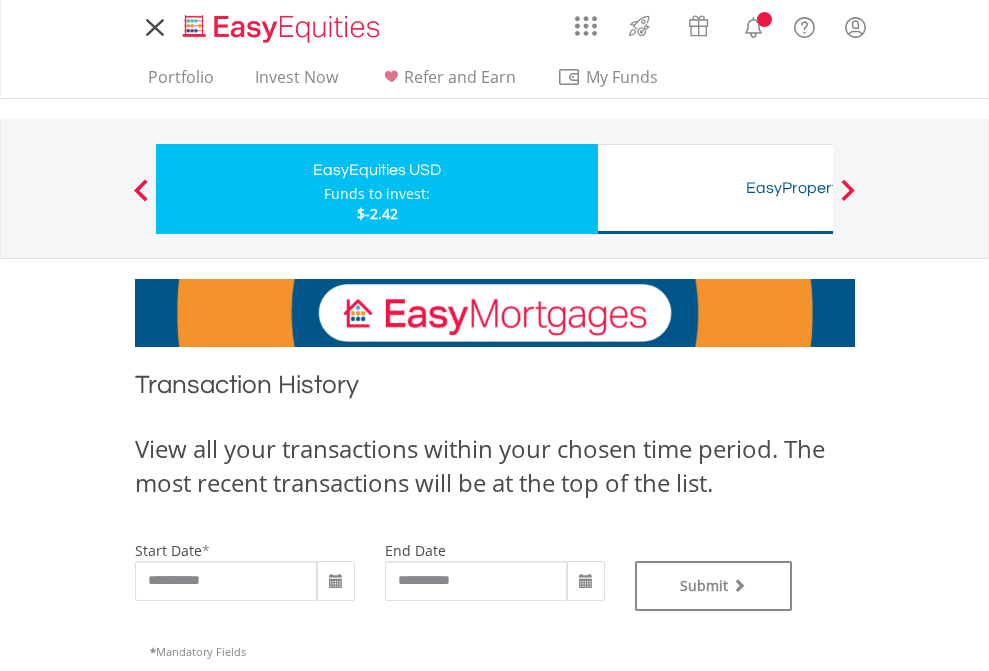 scroll, scrollTop: 0, scrollLeft: 0, axis: both 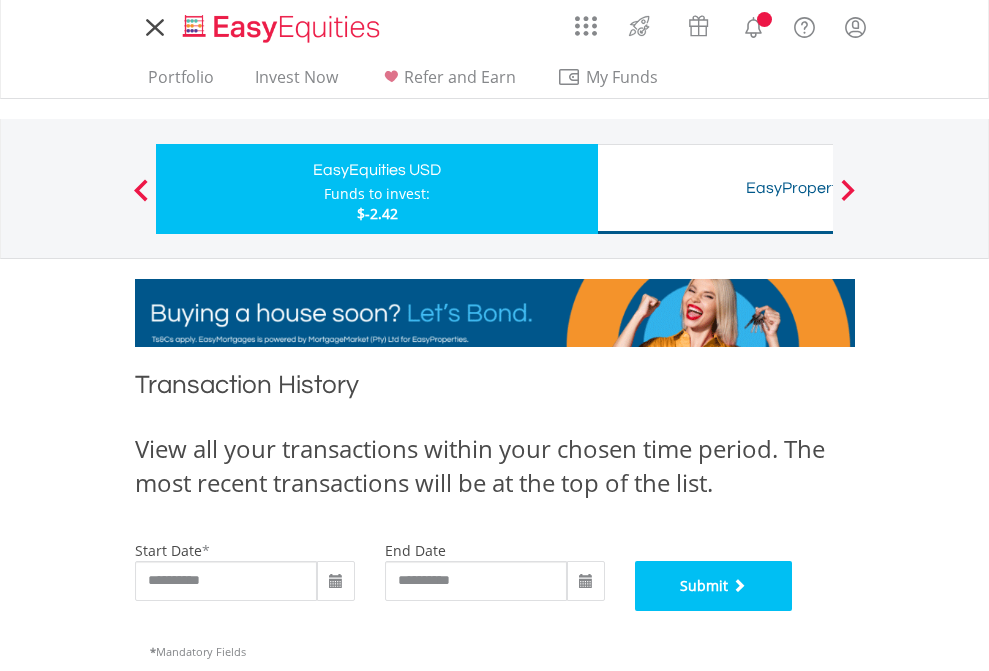 click on "Submit" at bounding box center [714, 586] 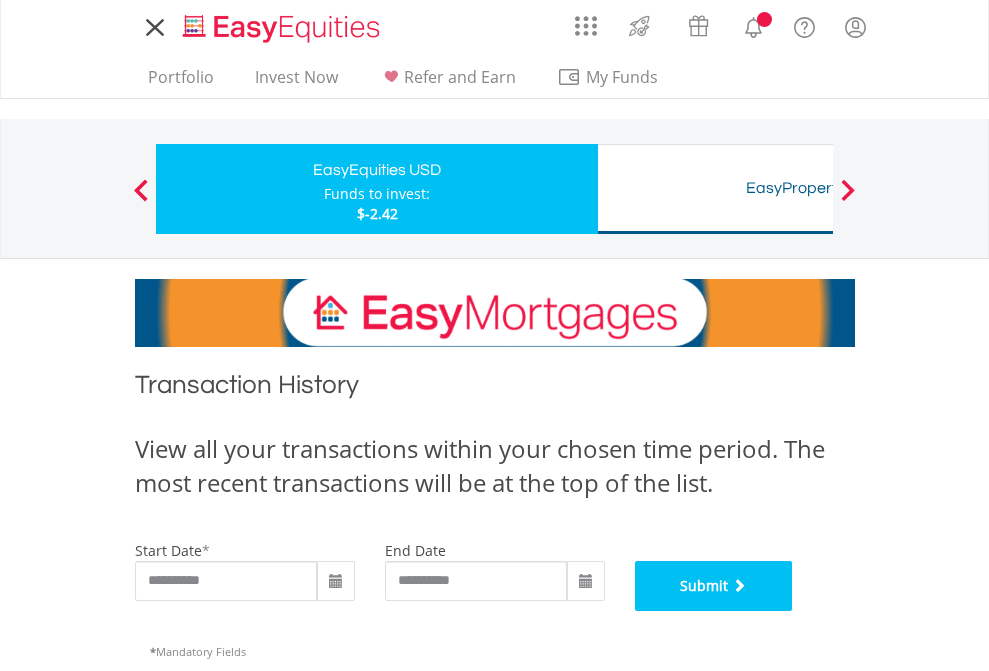 scroll, scrollTop: 811, scrollLeft: 0, axis: vertical 